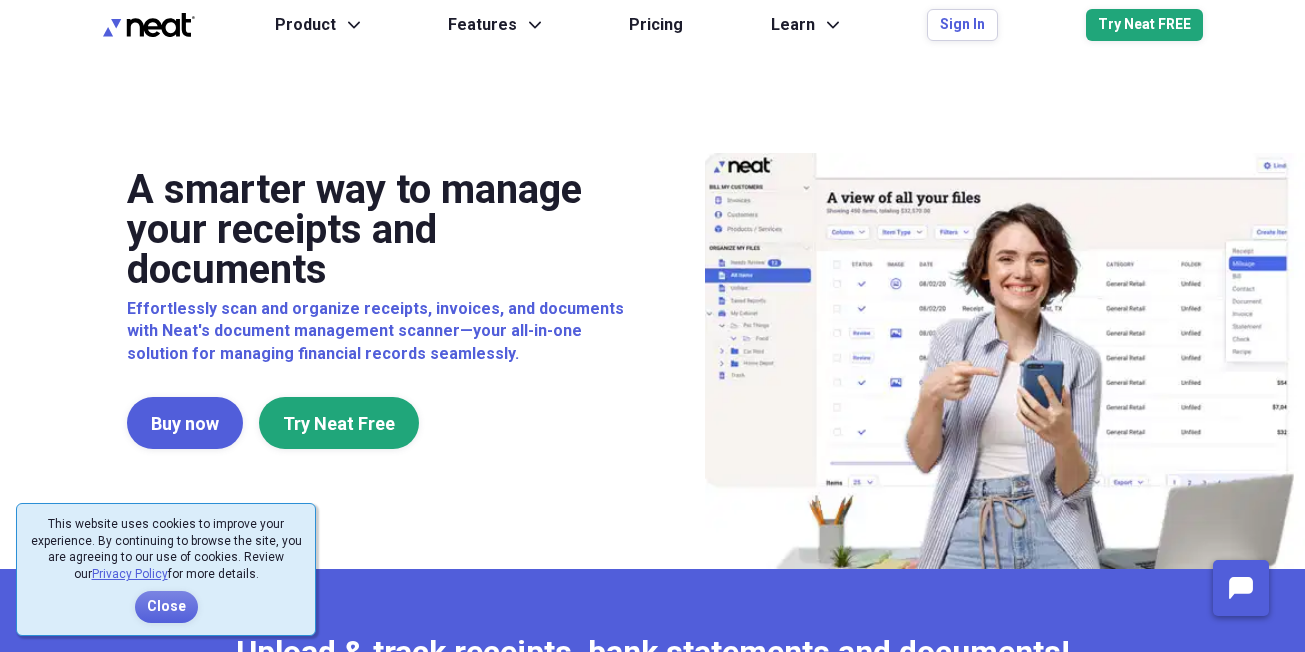scroll, scrollTop: 0, scrollLeft: 0, axis: both 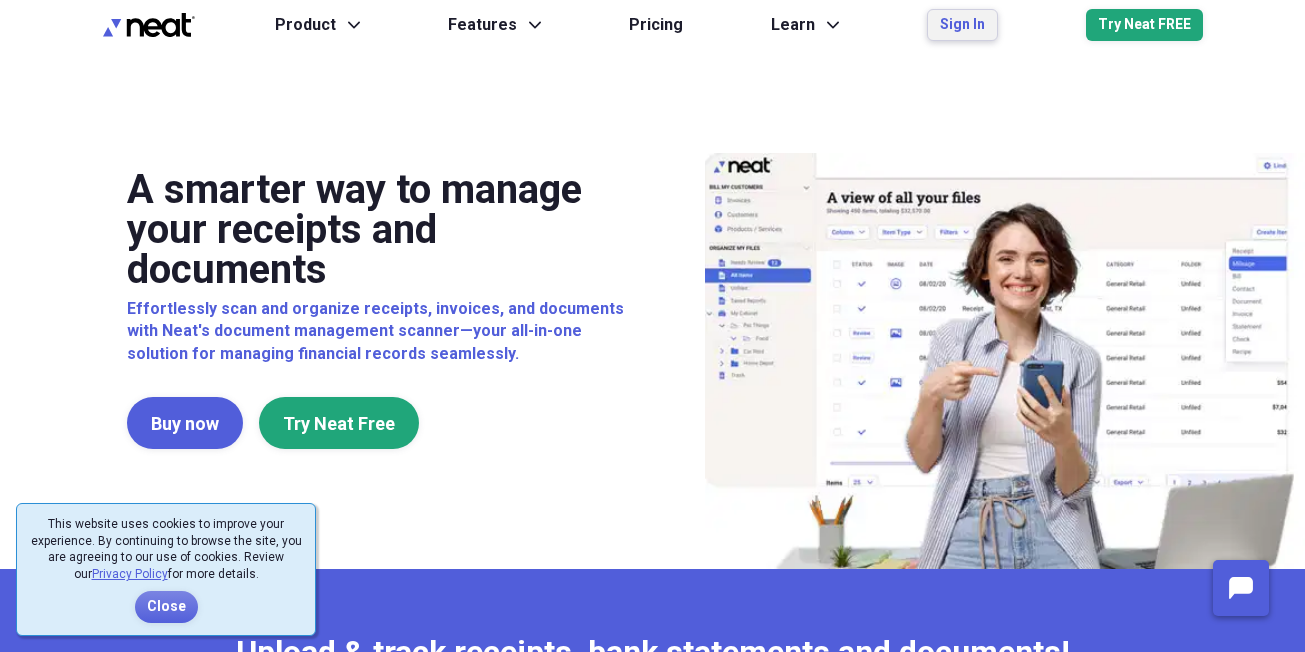 click on "Sign In" at bounding box center (962, 25) 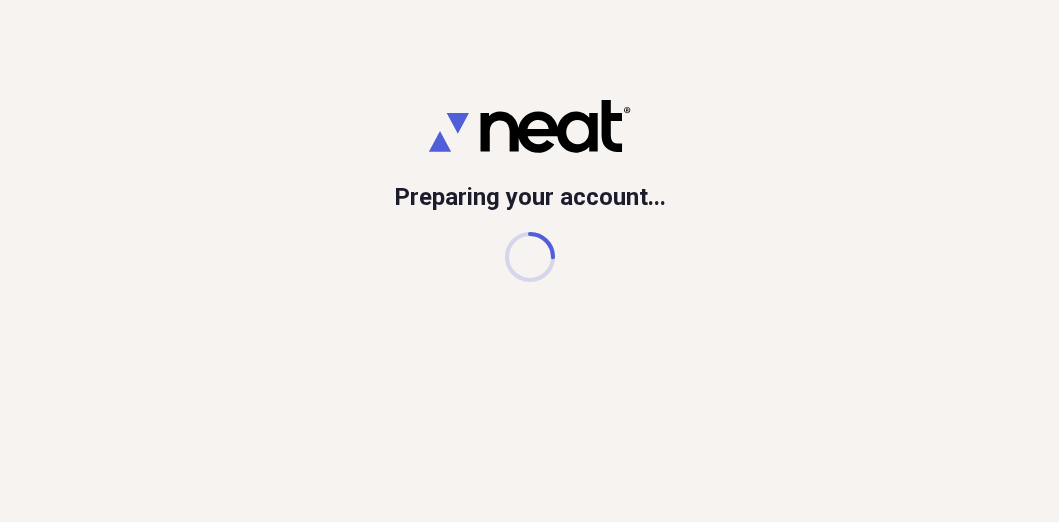 scroll, scrollTop: 0, scrollLeft: 0, axis: both 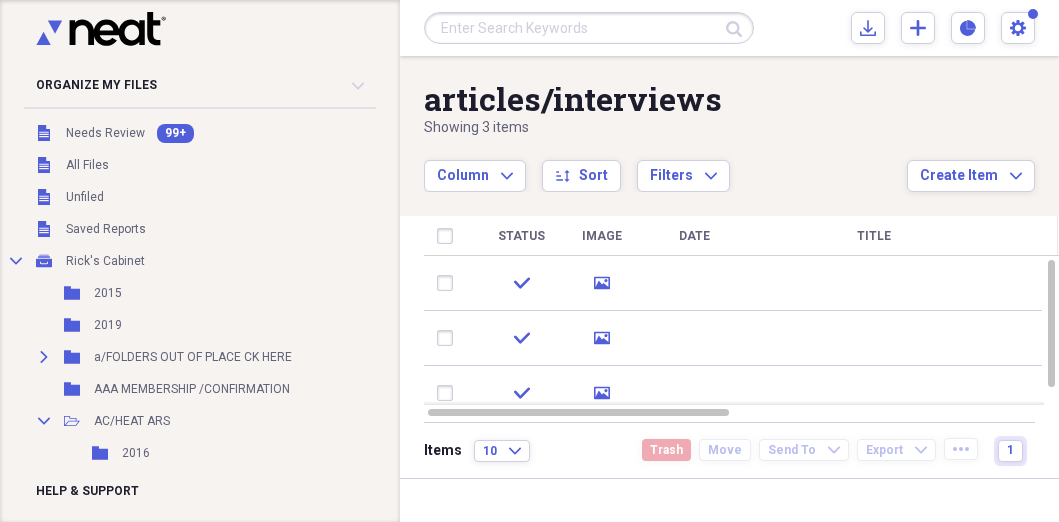 click on "Unfiled Unfiled" at bounding box center [194, 197] 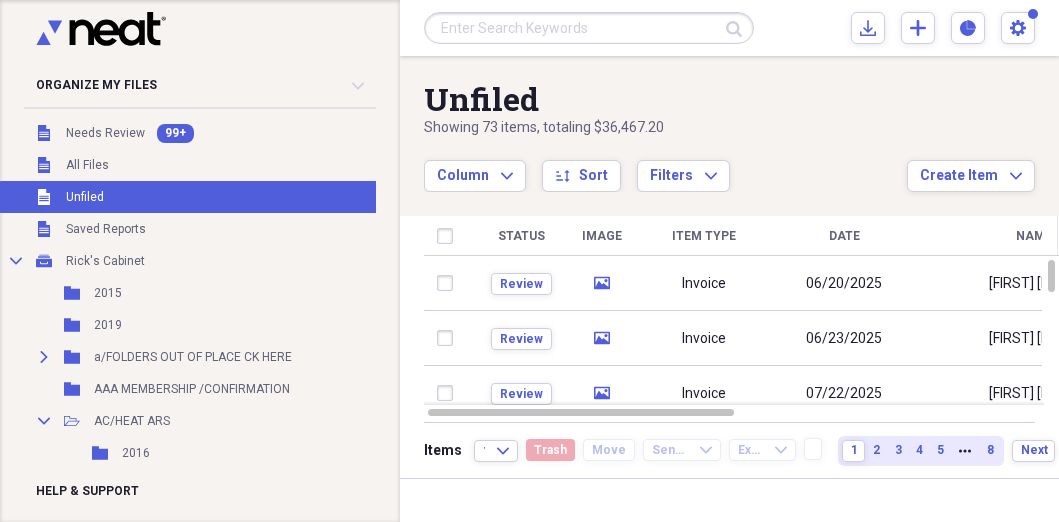click on "Invoice" at bounding box center [704, 394] 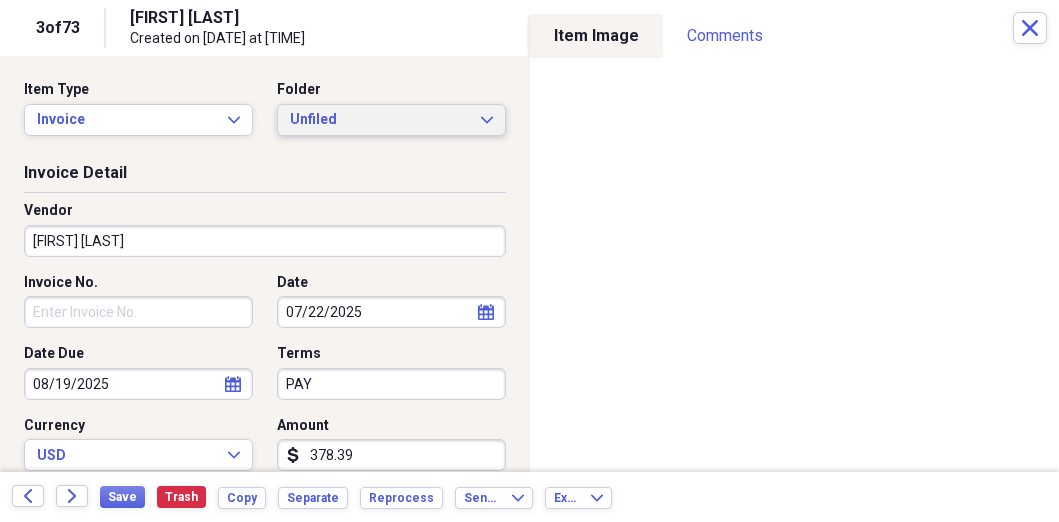 click on "Expand" 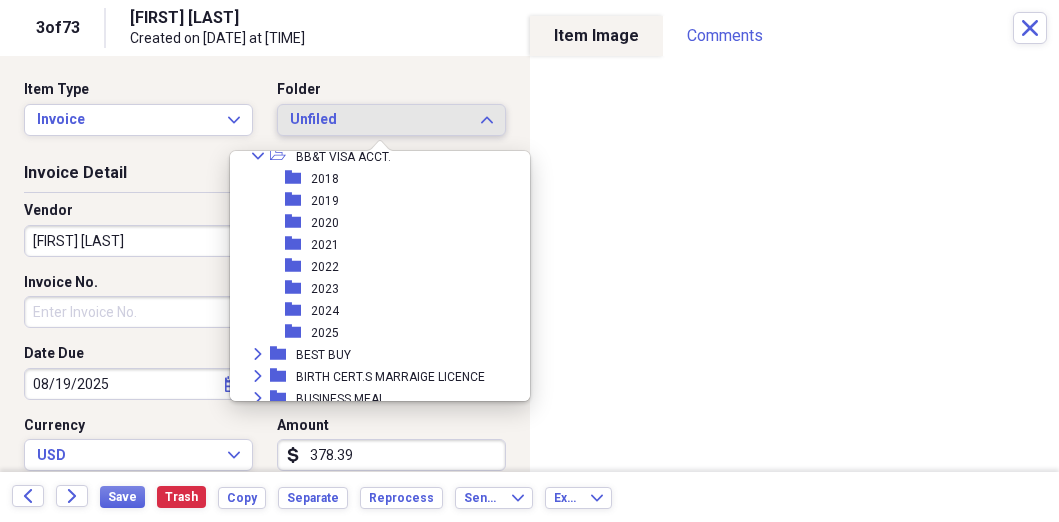 scroll, scrollTop: 1900, scrollLeft: 0, axis: vertical 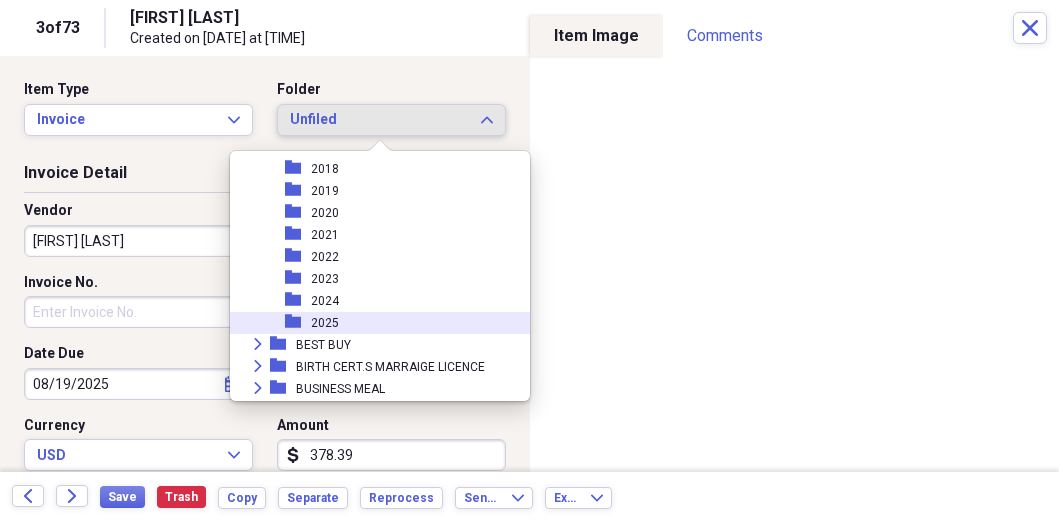 click on "folder" at bounding box center [298, 322] 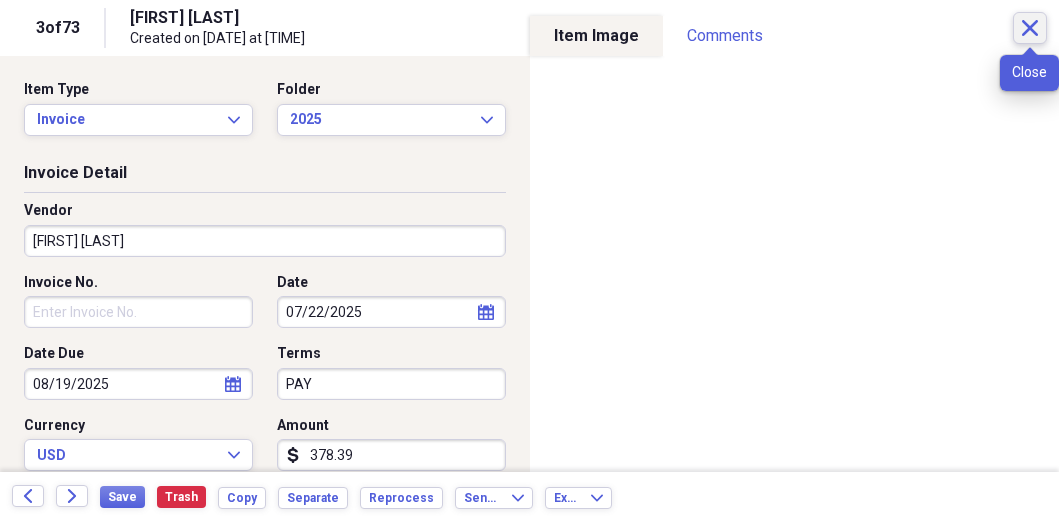 click on "Close" 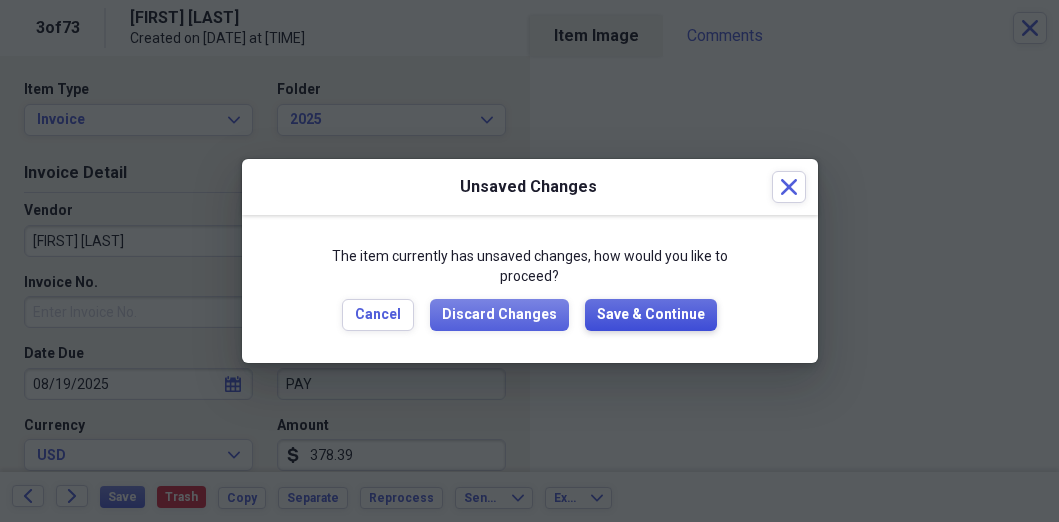 click on "Save & Continue" at bounding box center (651, 315) 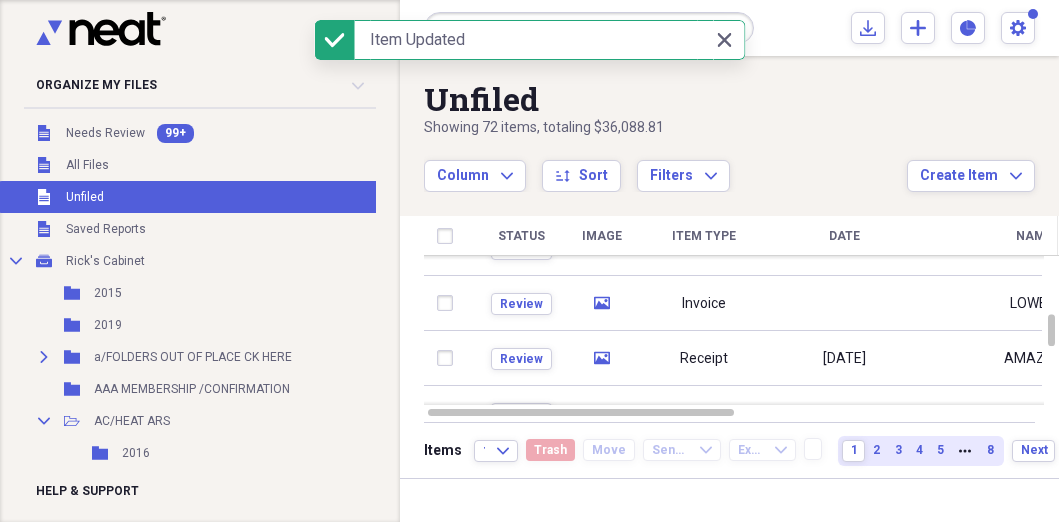 click on "Receipt" at bounding box center (704, 358) 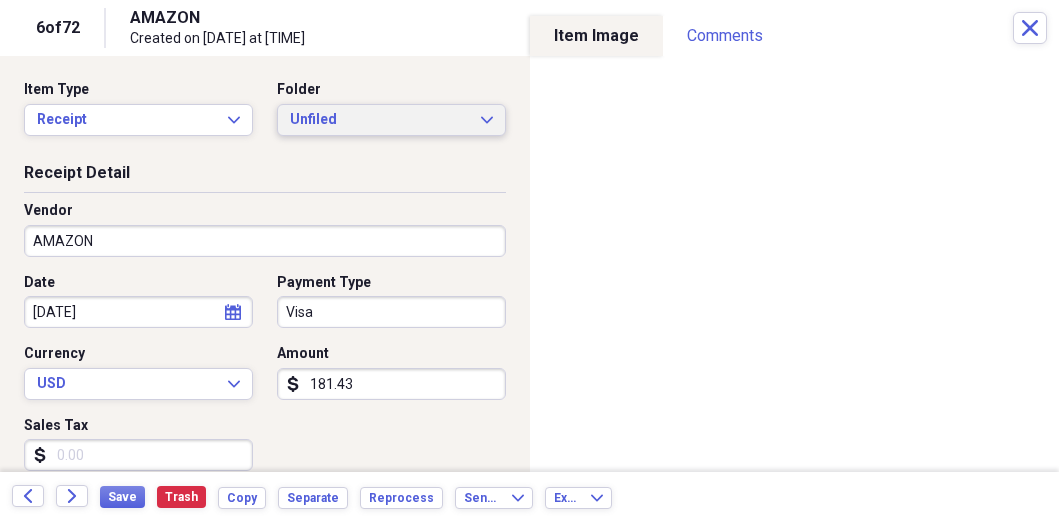 click on "Expand" 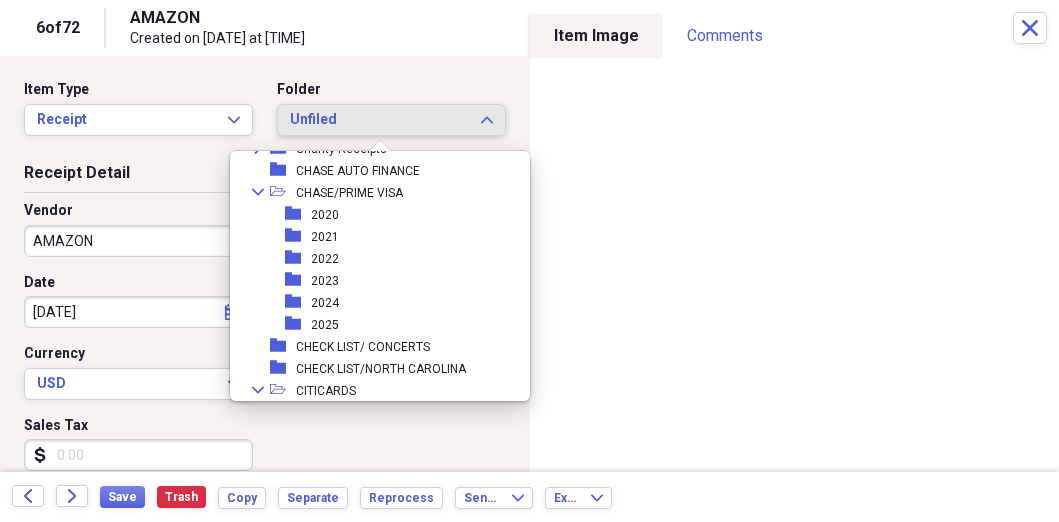 scroll, scrollTop: 2500, scrollLeft: 0, axis: vertical 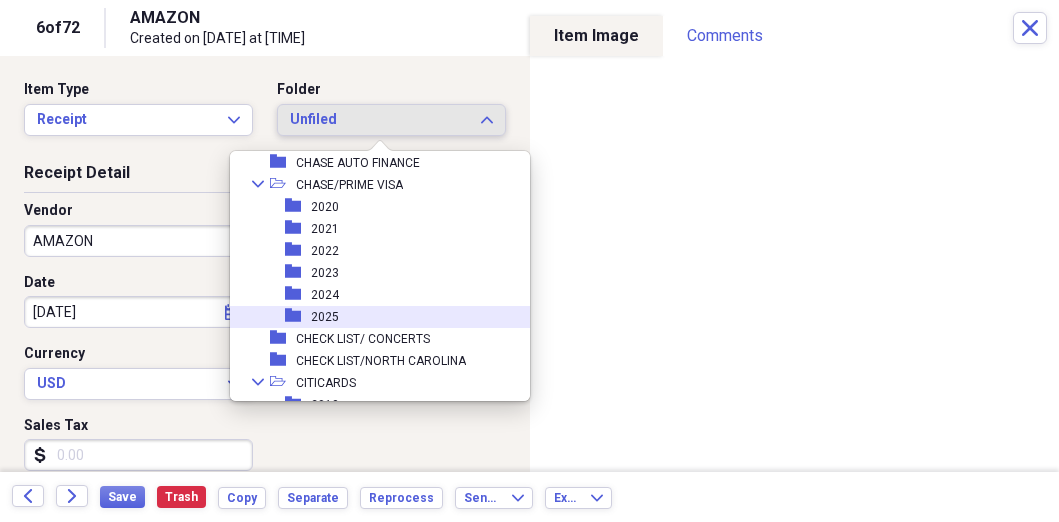 click on "folder" at bounding box center (298, 316) 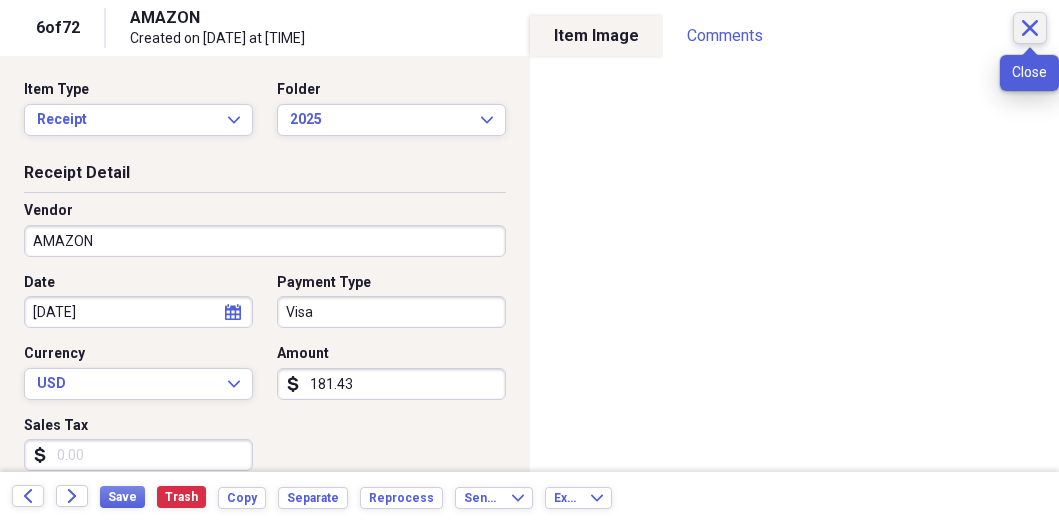 click on "Close" 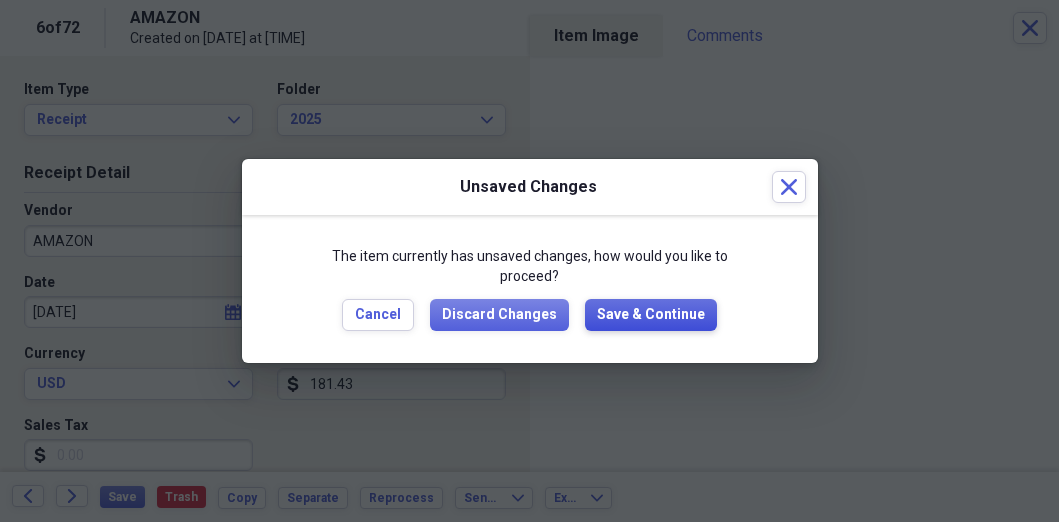 click on "Save & Continue" at bounding box center (651, 315) 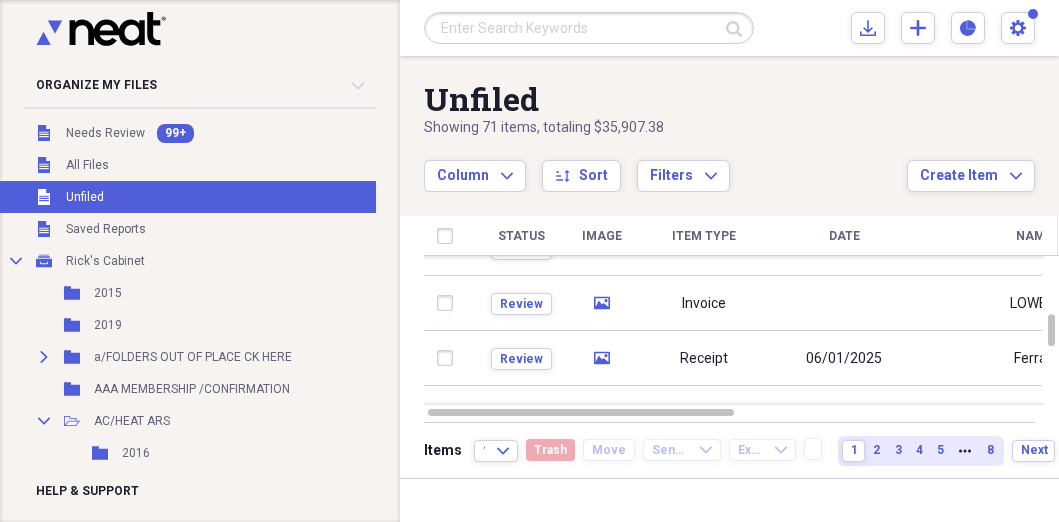 click on "Receipt" at bounding box center (704, 358) 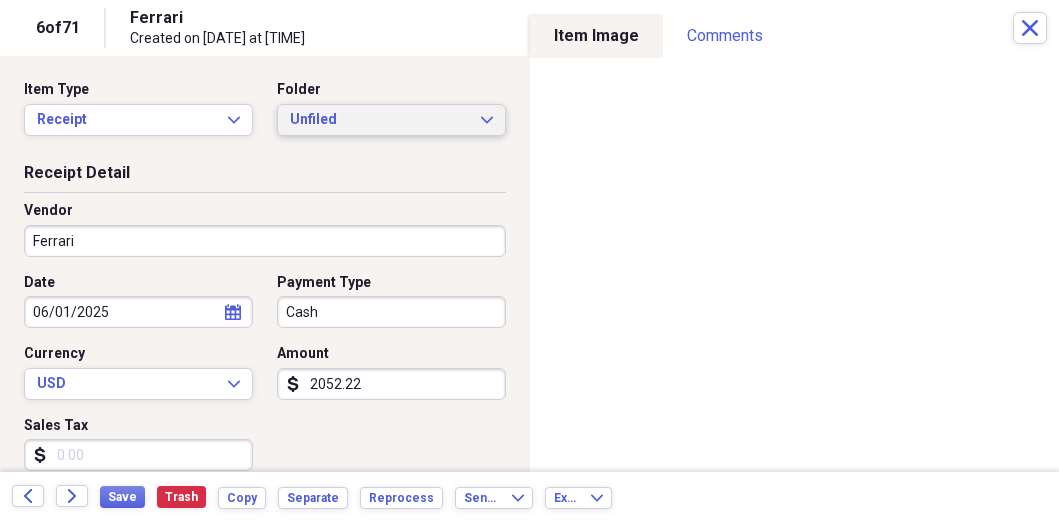 click on "Expand" 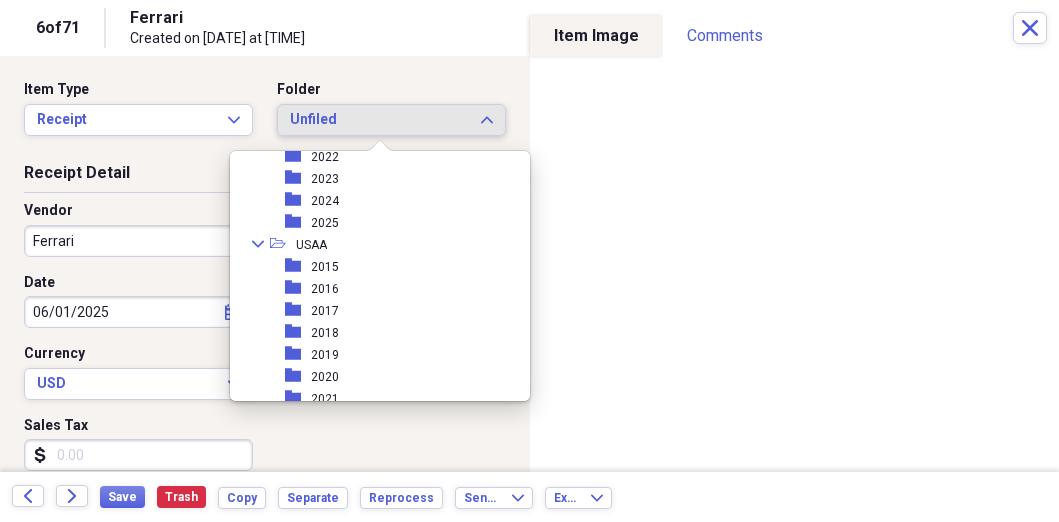 scroll, scrollTop: 9800, scrollLeft: 0, axis: vertical 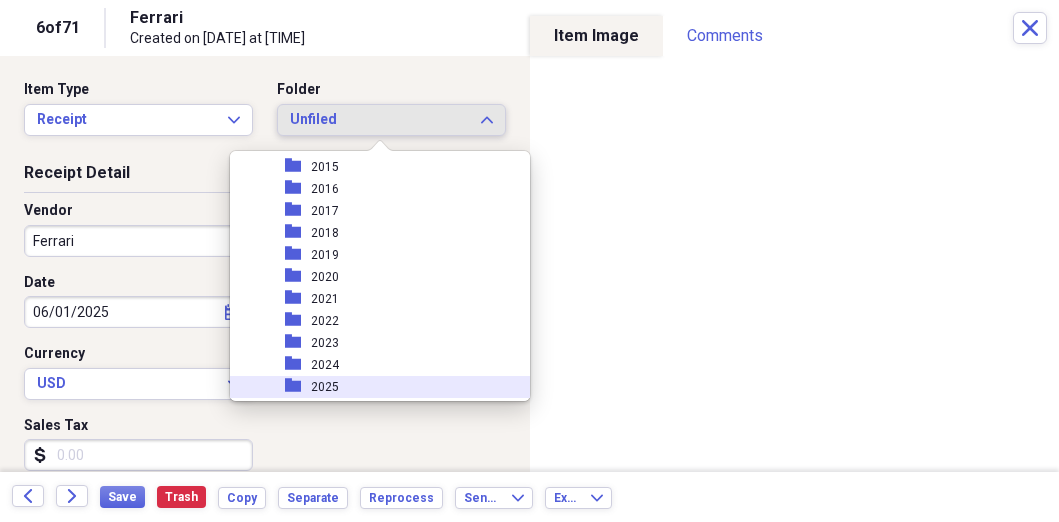 click on "2025" at bounding box center (325, 387) 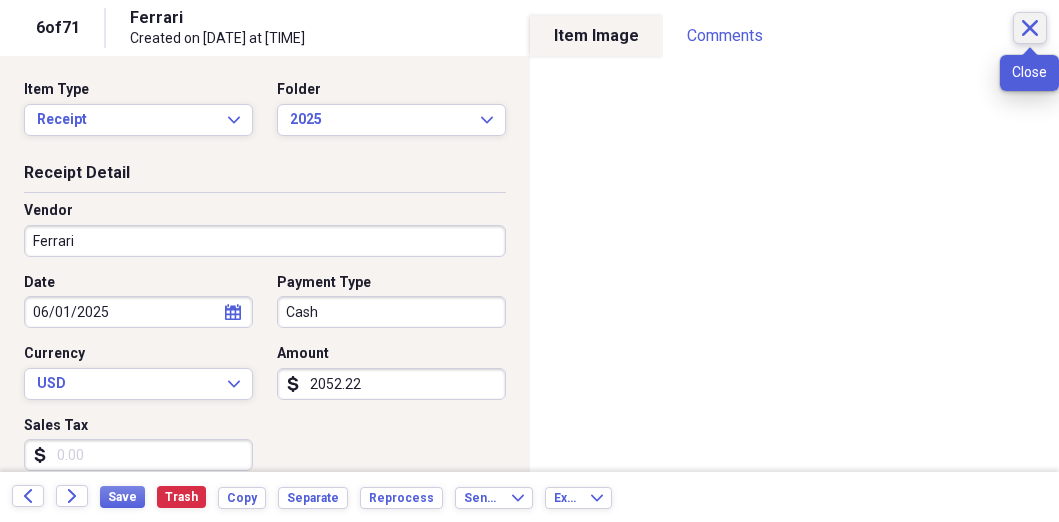 click on "Close" at bounding box center [1030, 28] 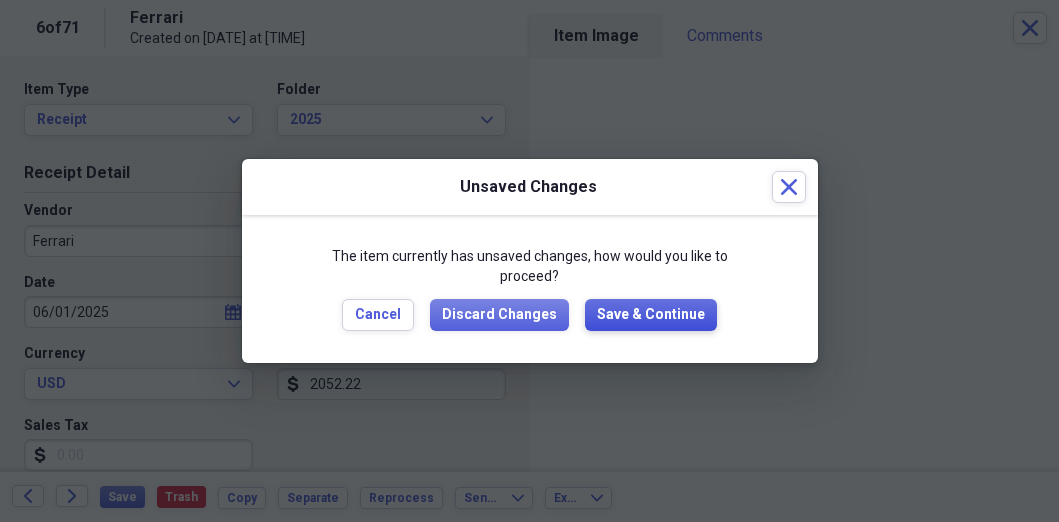 click on "Save & Continue" at bounding box center (651, 315) 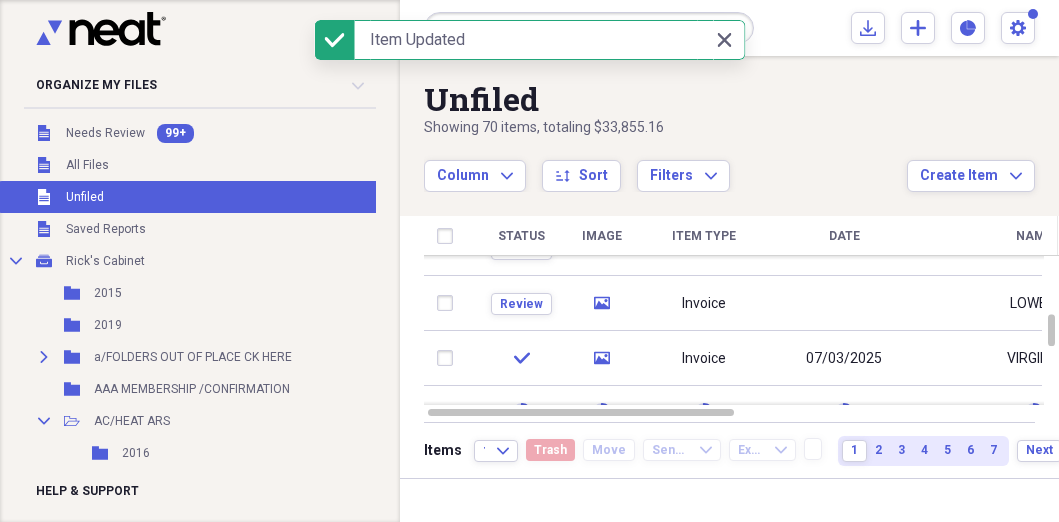 click on "Invoice" at bounding box center [704, 303] 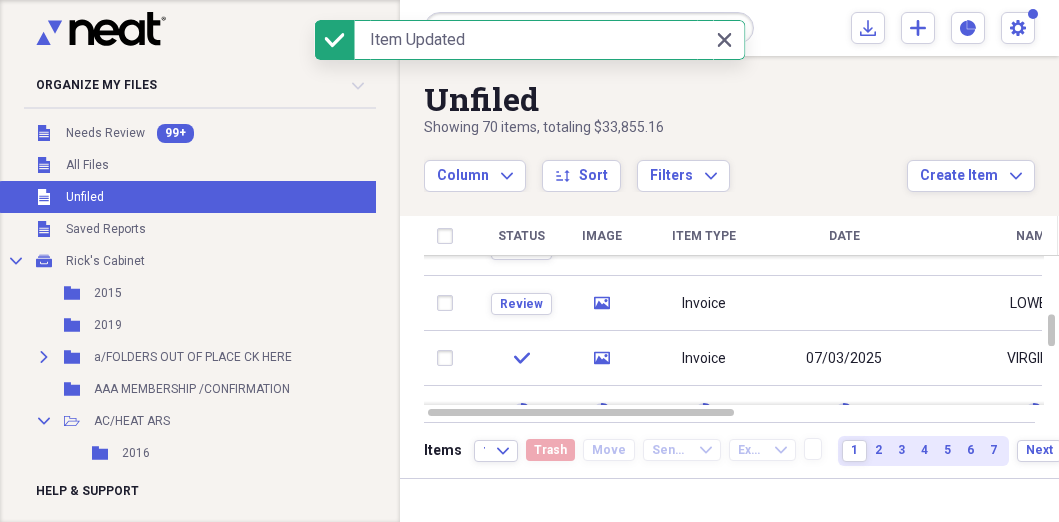 click on "Invoice" at bounding box center [704, 303] 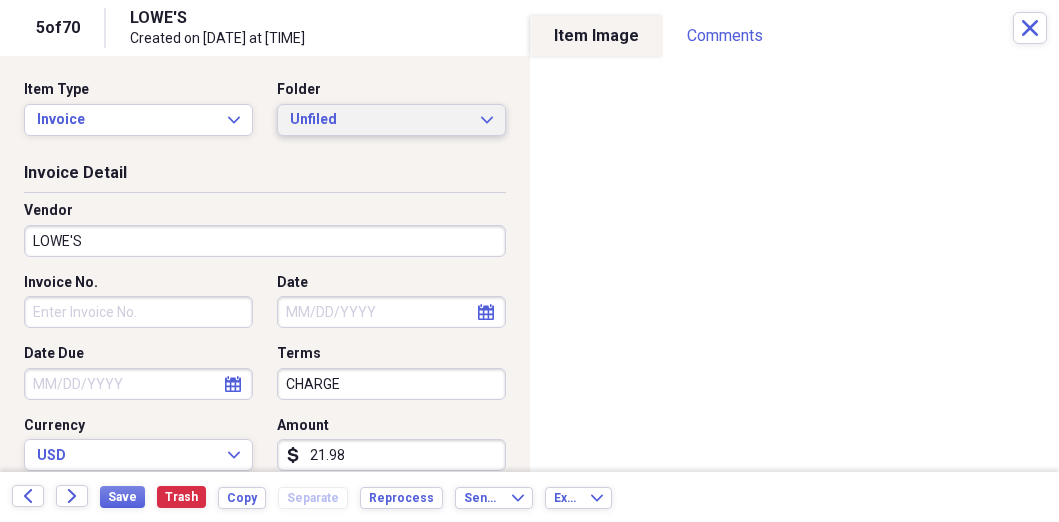click on "Expand" 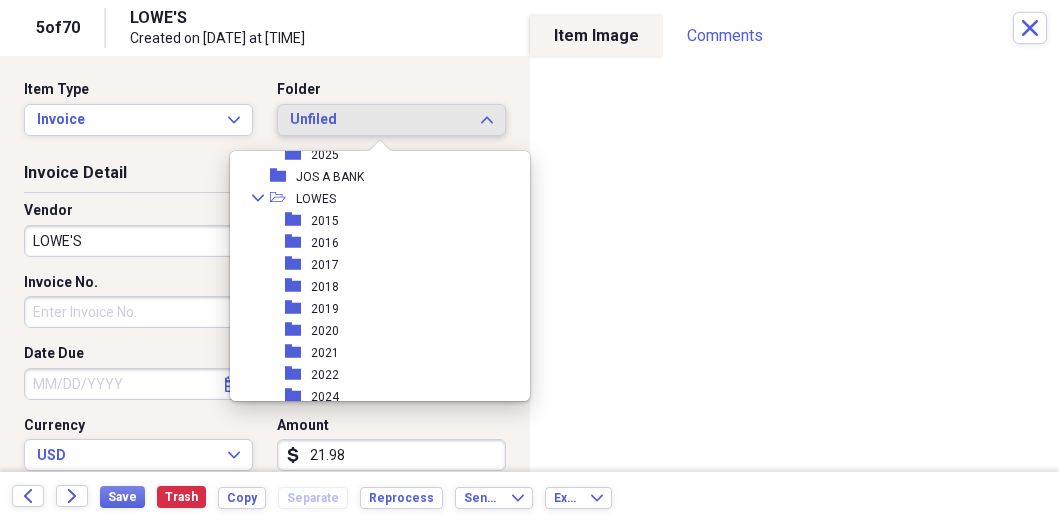 scroll, scrollTop: 5600, scrollLeft: 0, axis: vertical 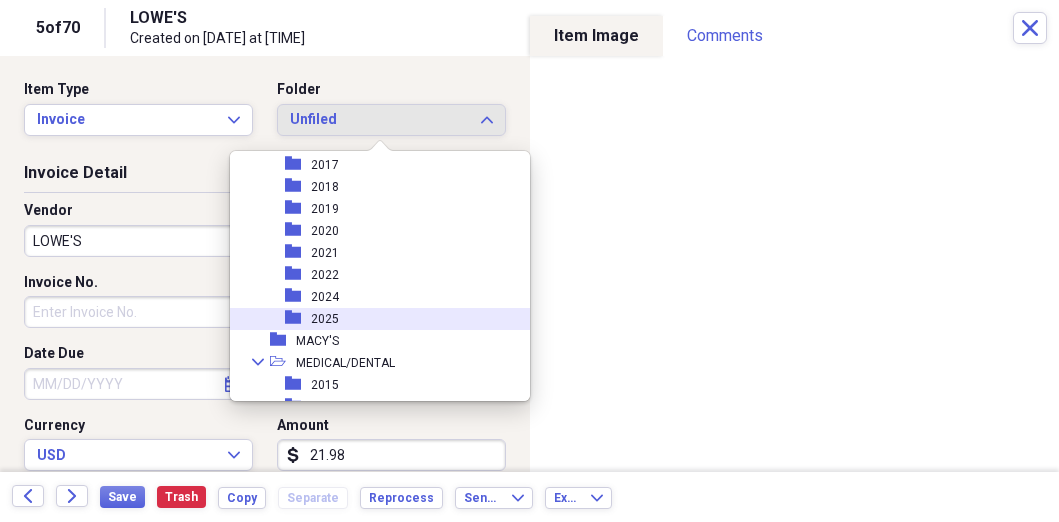 click on "folder" 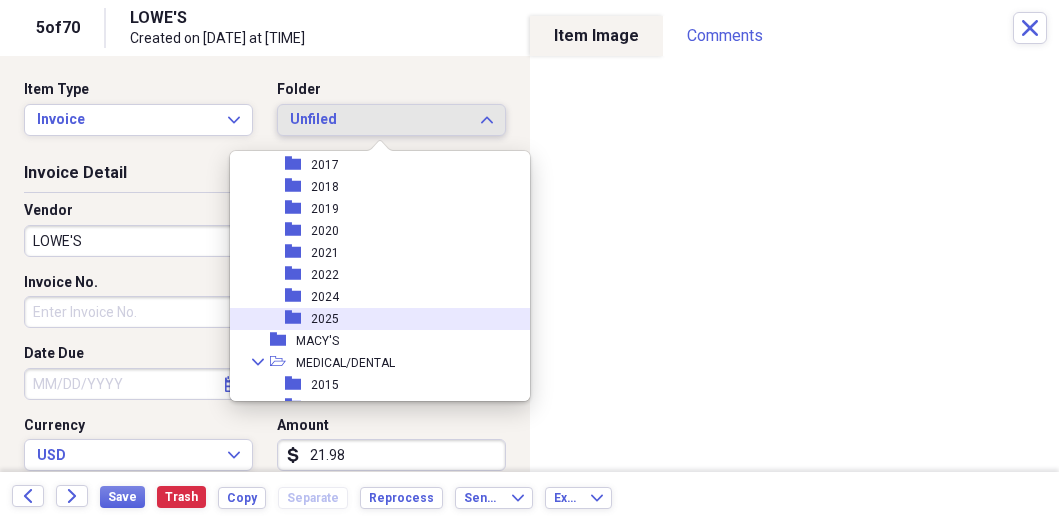 click on "folder" 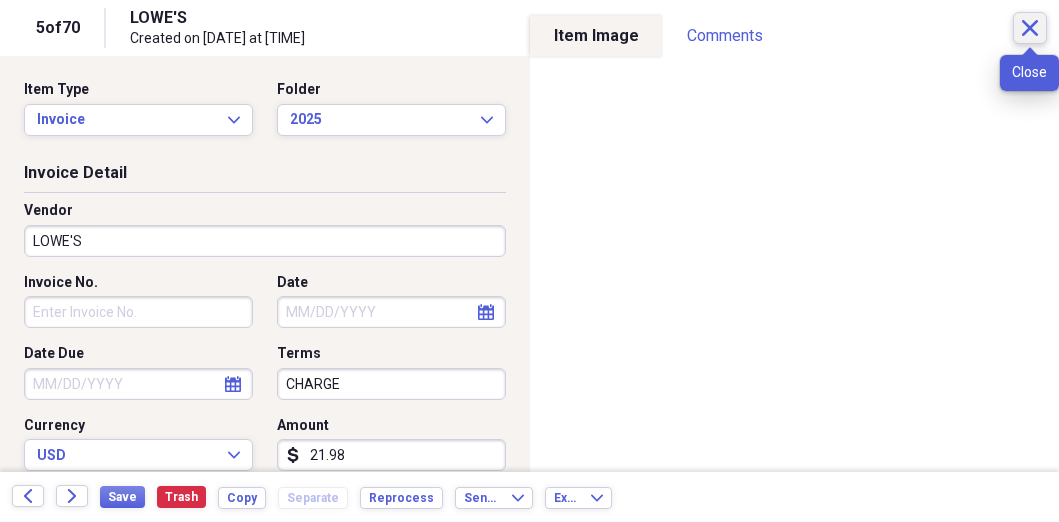 click on "Close" at bounding box center [1030, 28] 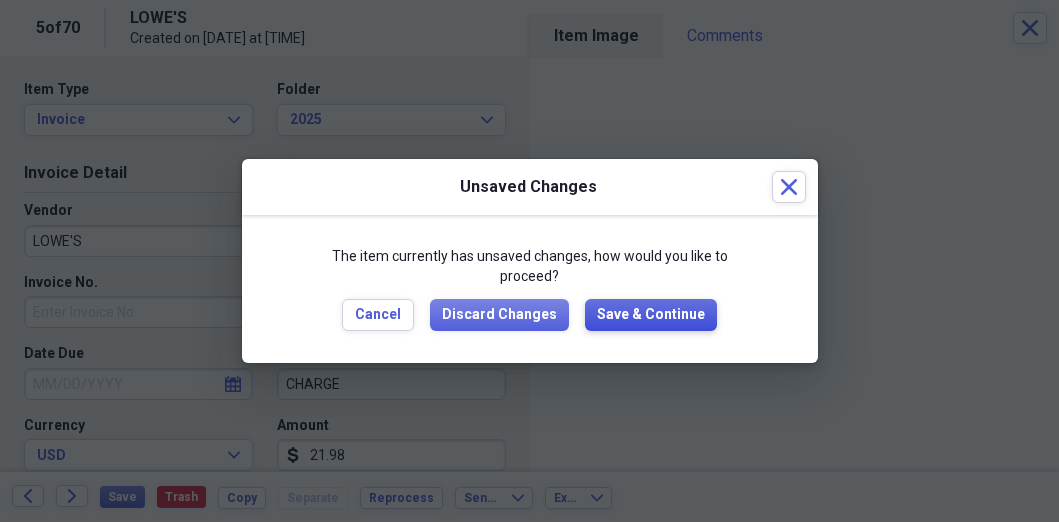 click on "Save & Continue" at bounding box center (651, 315) 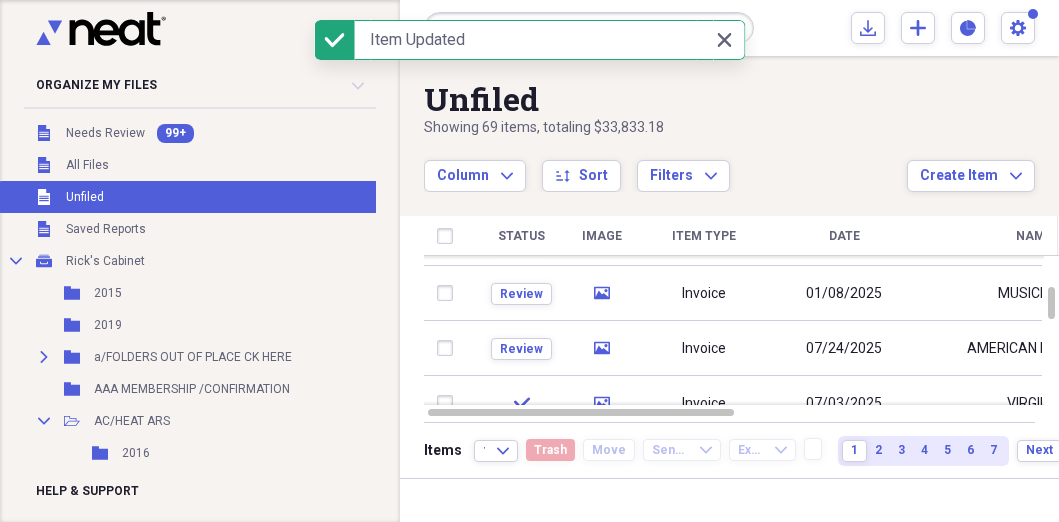 click on "Invoice" at bounding box center [704, 348] 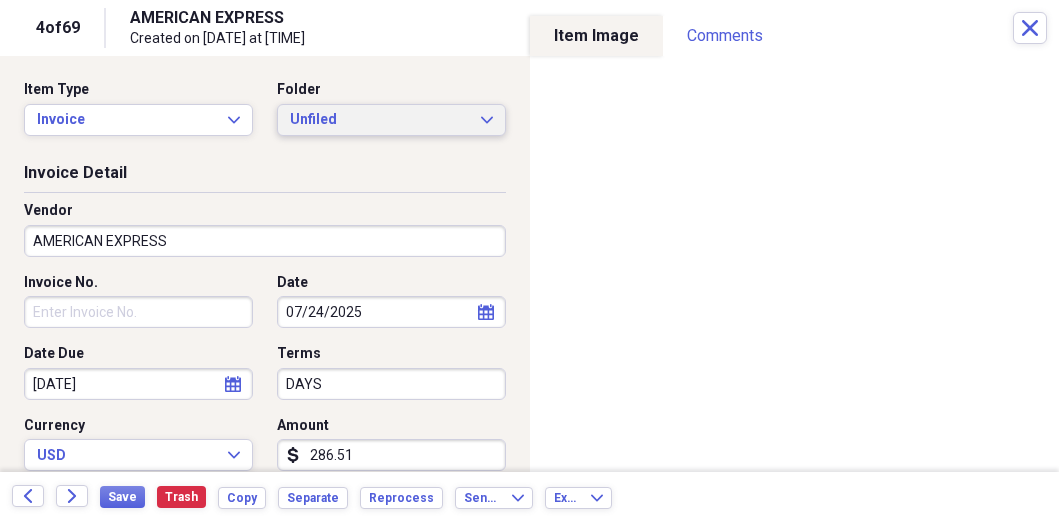 click on "Unfiled Expand" at bounding box center [391, 120] 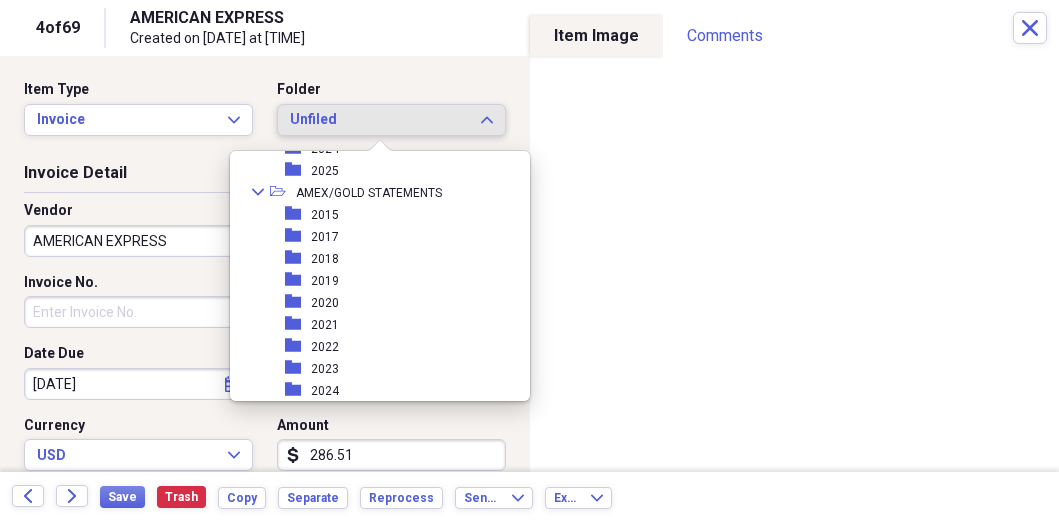 scroll, scrollTop: 700, scrollLeft: 0, axis: vertical 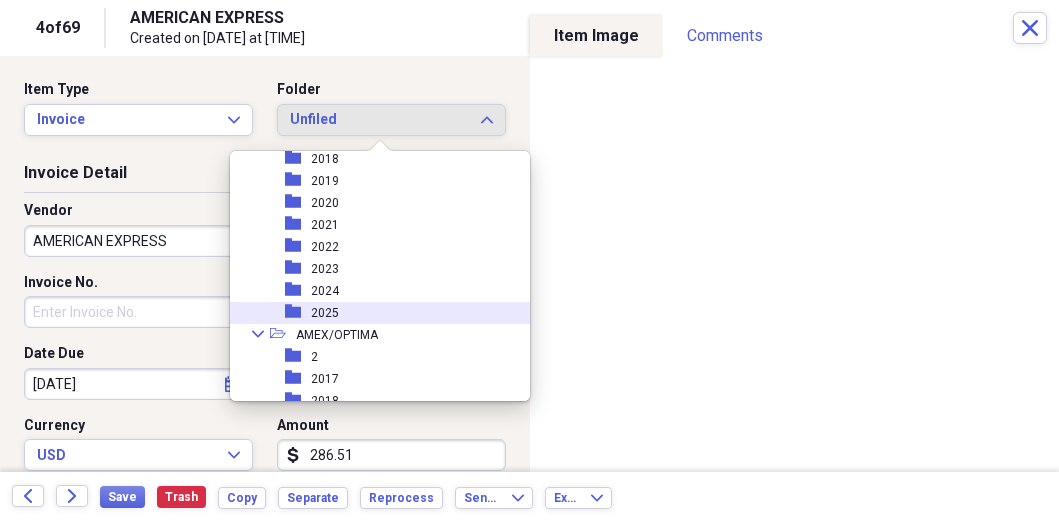 click on "2025" at bounding box center [325, 313] 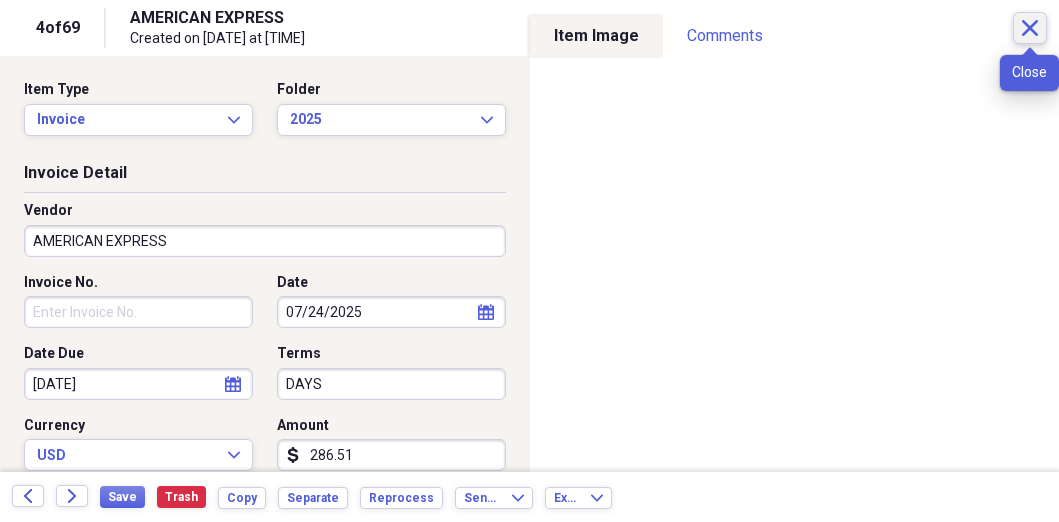 click on "Close" 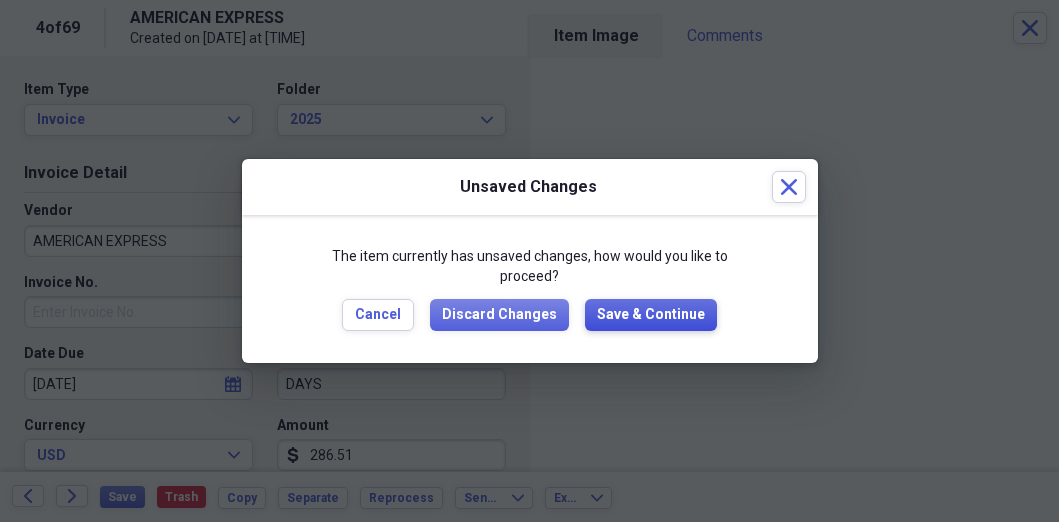 click on "Save & Continue" at bounding box center [651, 315] 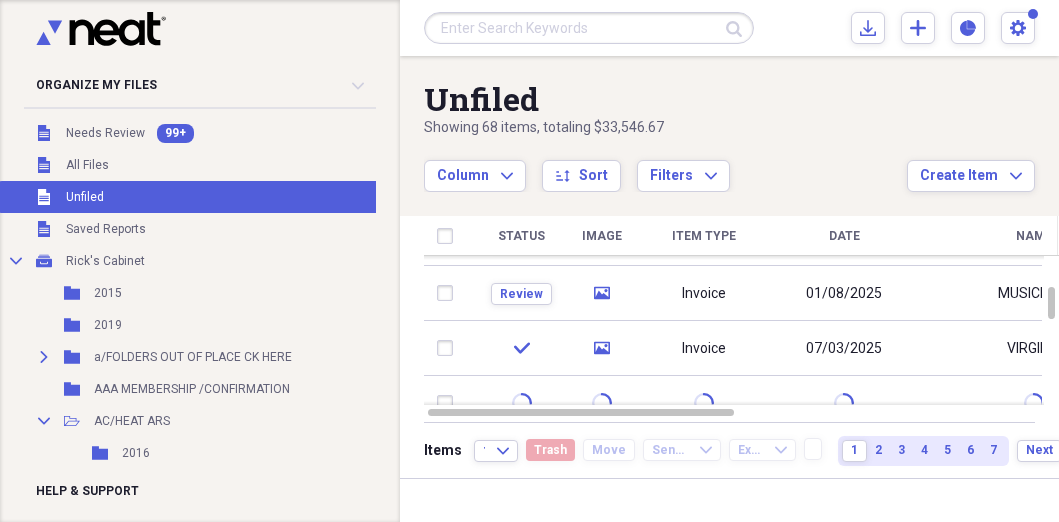 click on "Invoice" at bounding box center (704, 293) 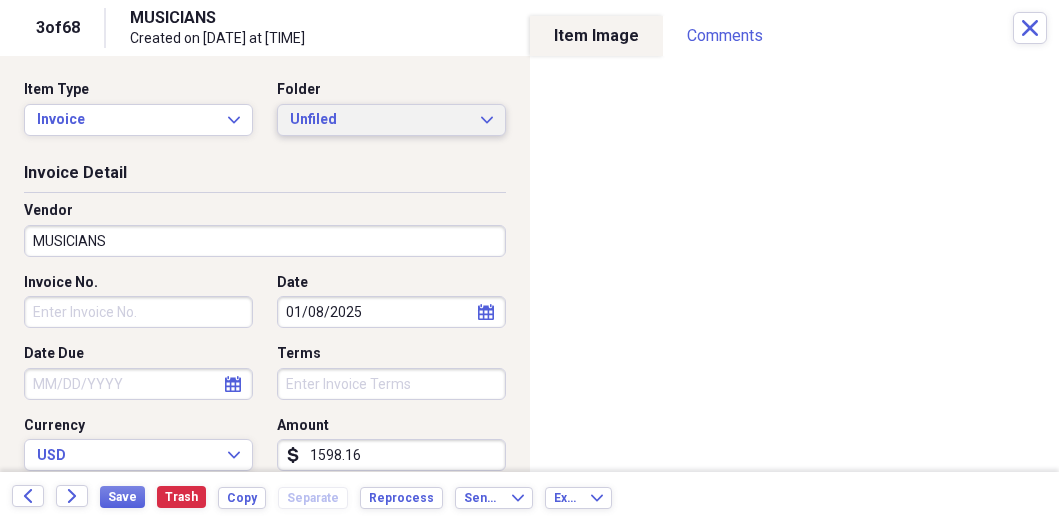 click on "Expand" 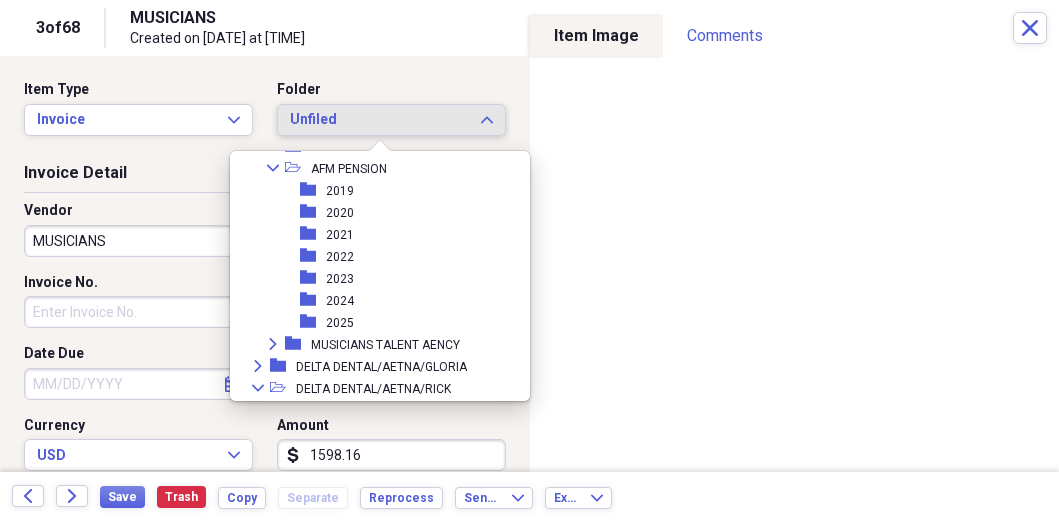 scroll, scrollTop: 3600, scrollLeft: 0, axis: vertical 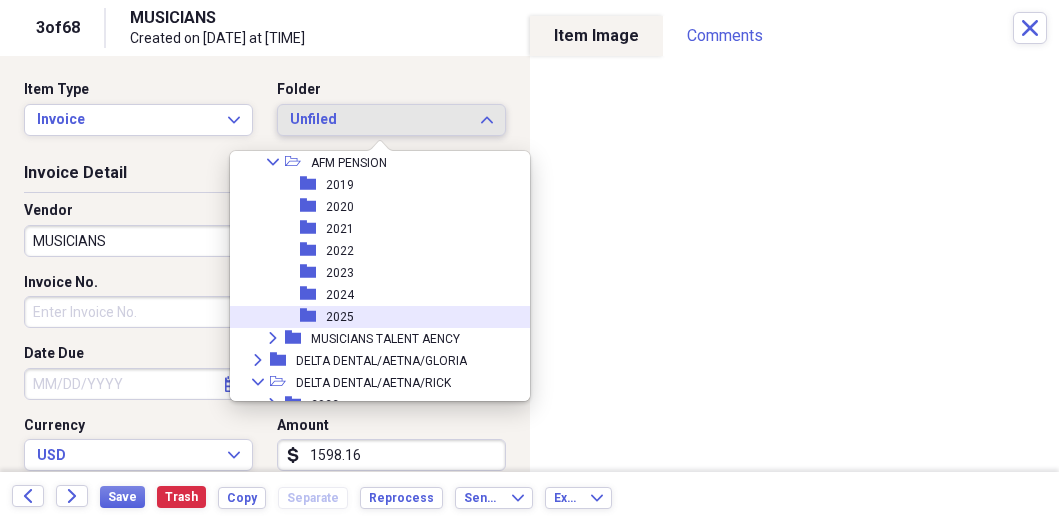 click on "folder" 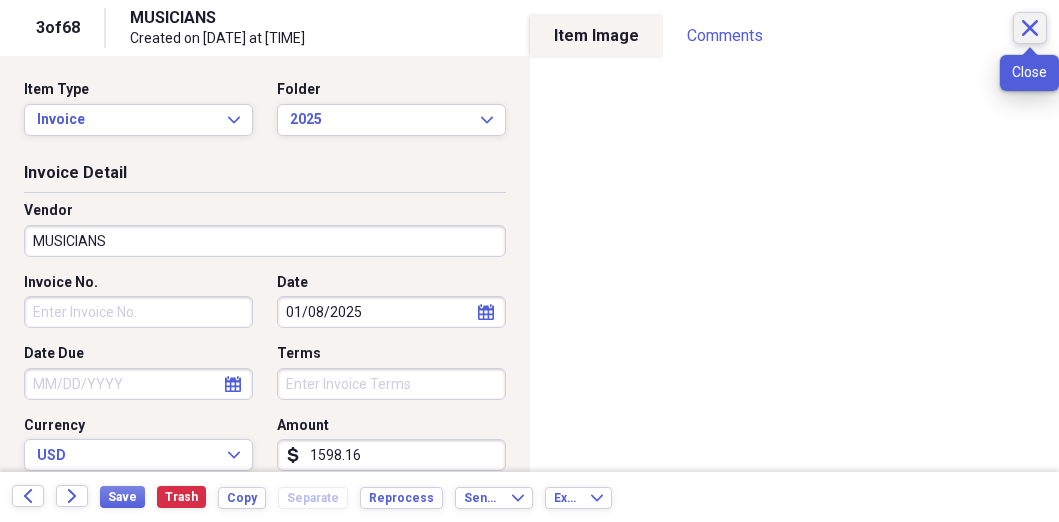 click on "Close" 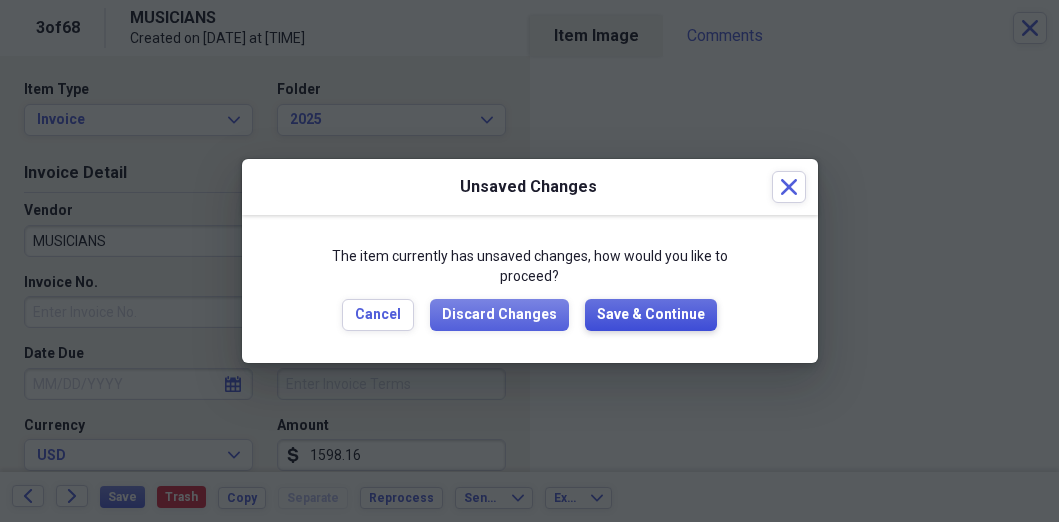 click on "Save & Continue" at bounding box center (651, 315) 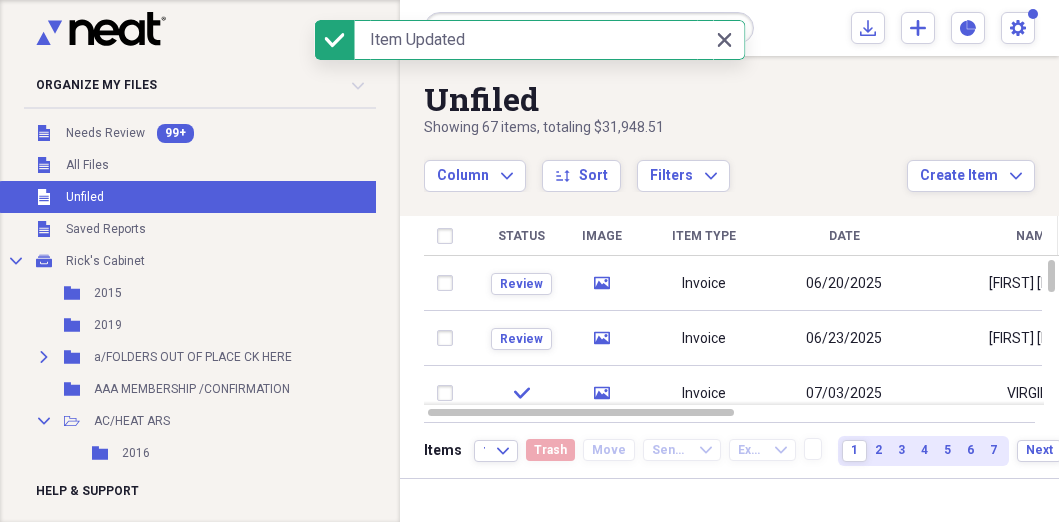 click on "Invoice" at bounding box center [704, 338] 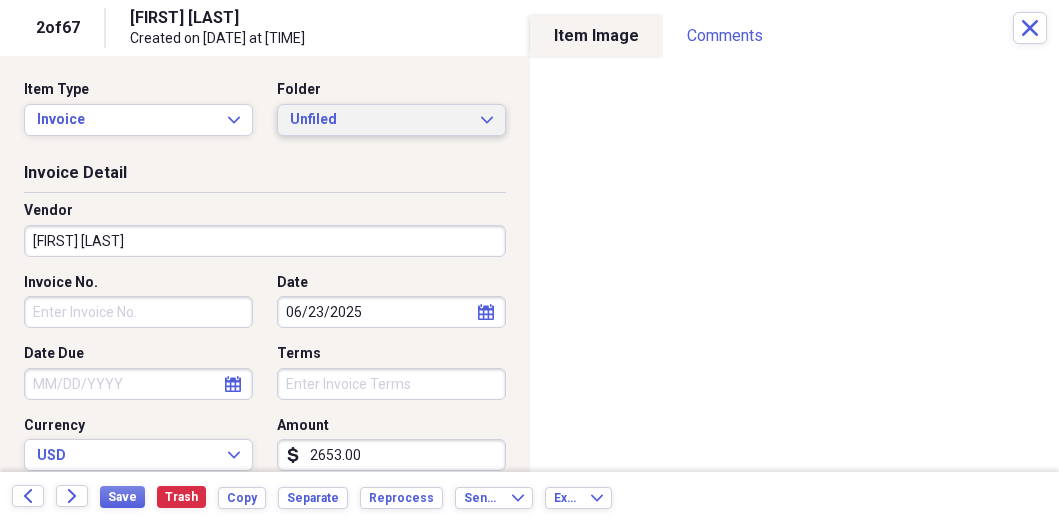 click on "Expand" 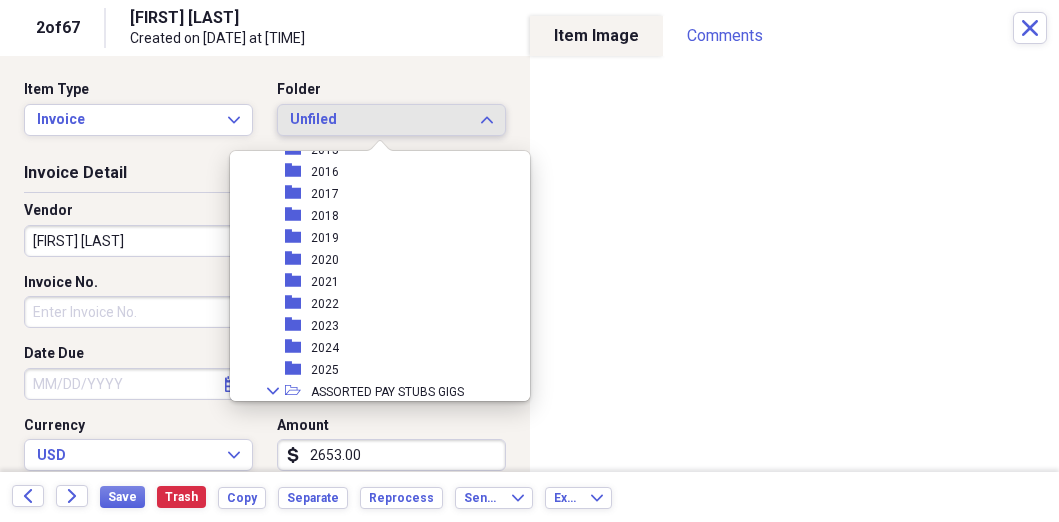 scroll, scrollTop: 1300, scrollLeft: 0, axis: vertical 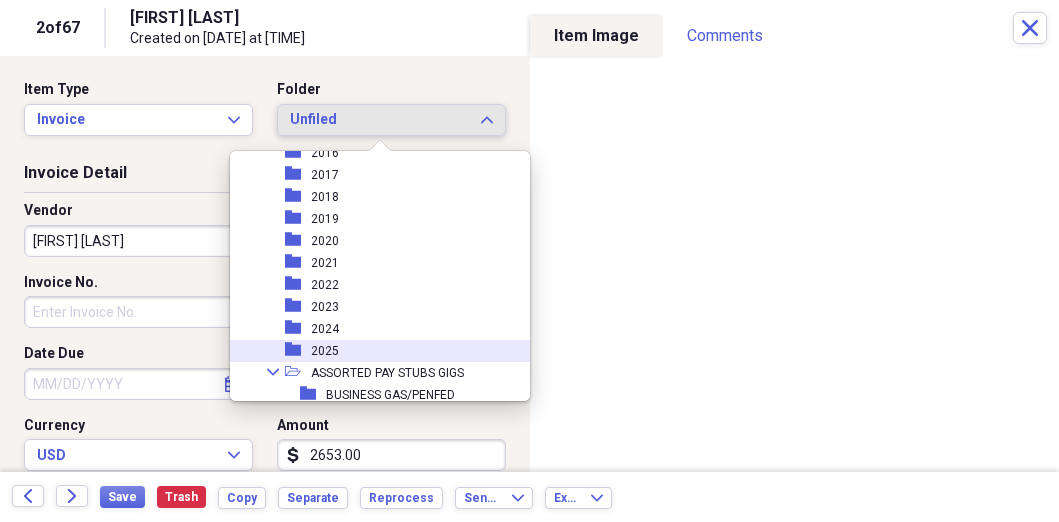 click on "folder" at bounding box center [298, 350] 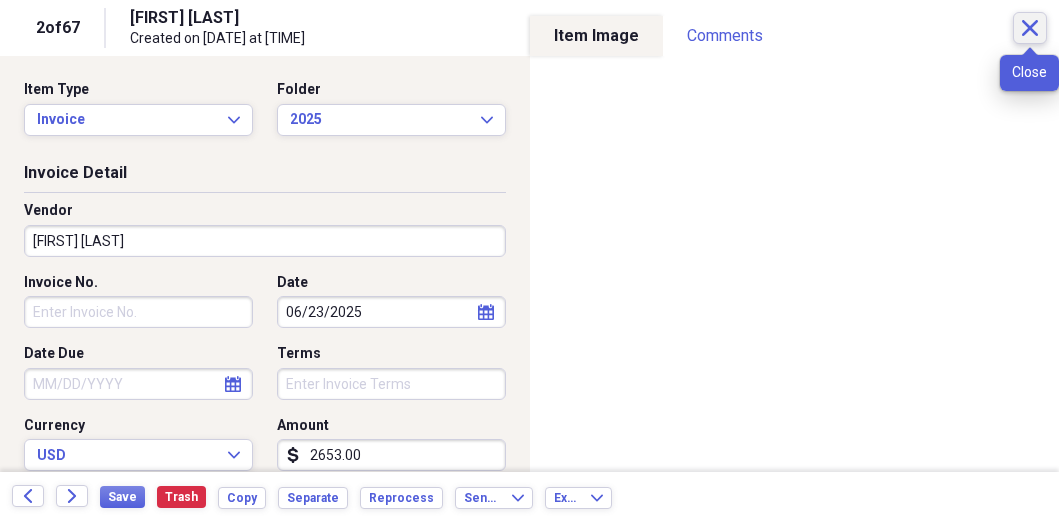 click on "Close" at bounding box center (1030, 28) 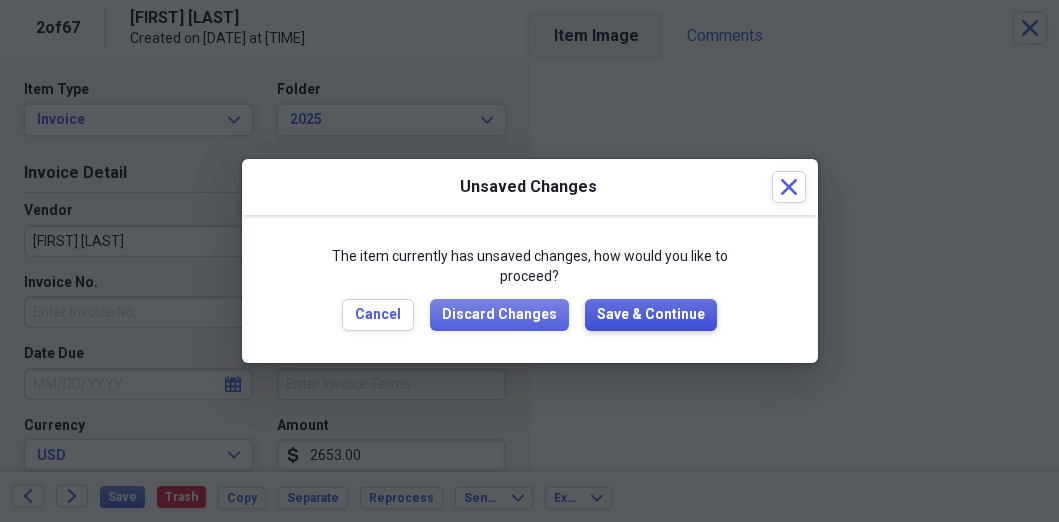 click on "Save & Continue" at bounding box center (651, 315) 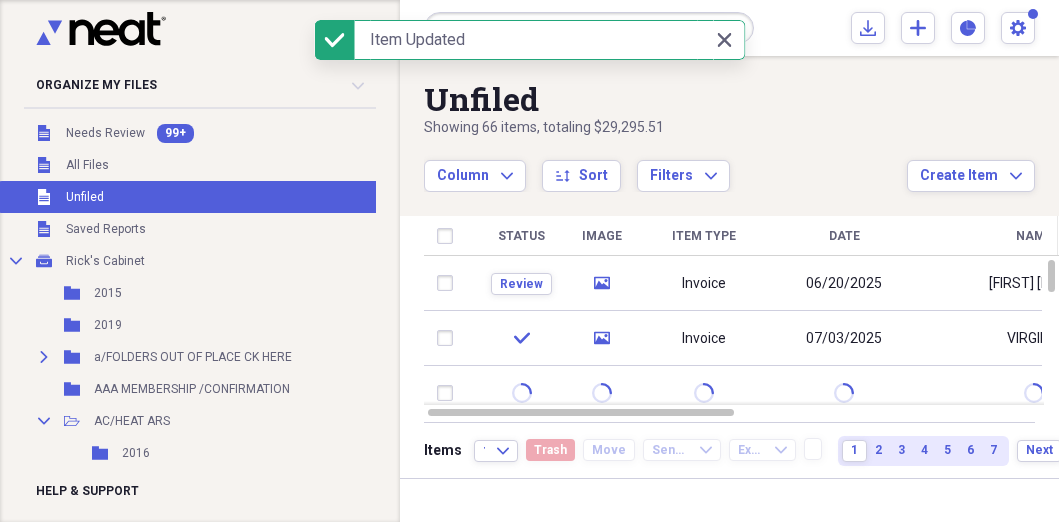 click on "Invoice" at bounding box center [704, 283] 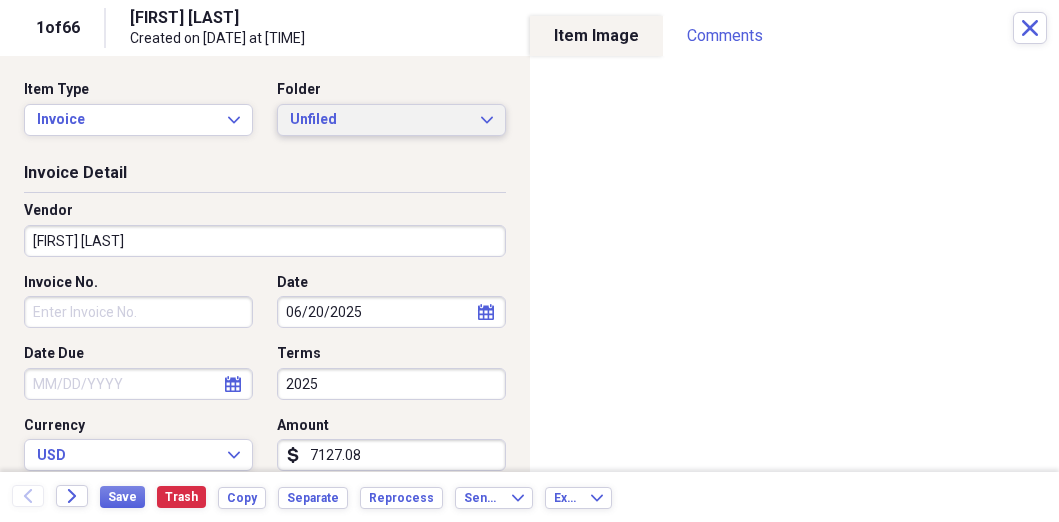 click on "Expand" 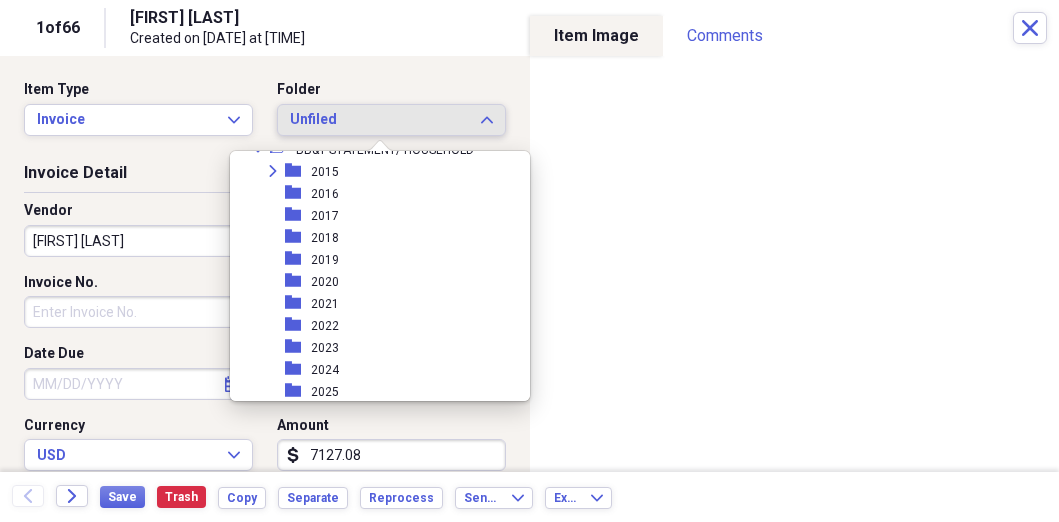 scroll, scrollTop: 1600, scrollLeft: 0, axis: vertical 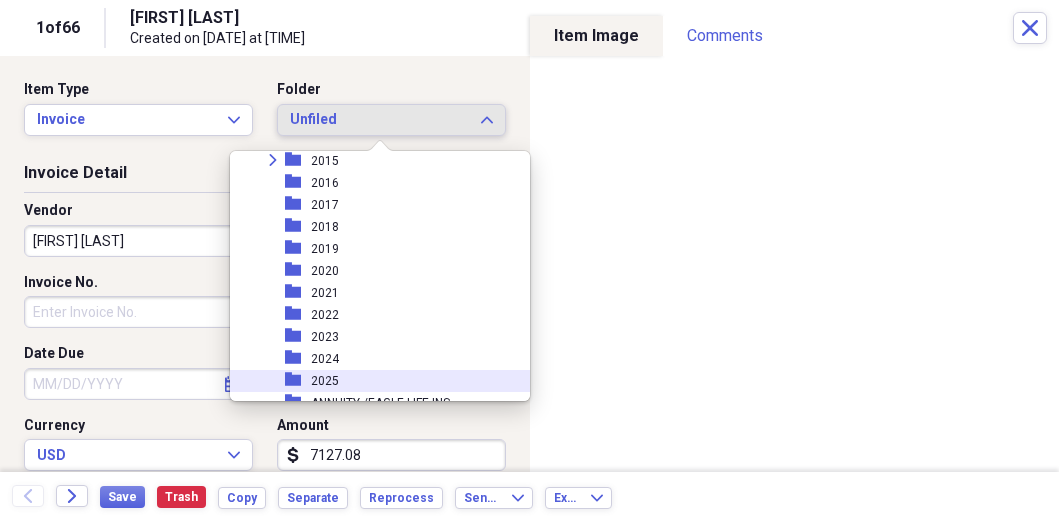 click on "2025" at bounding box center [325, 381] 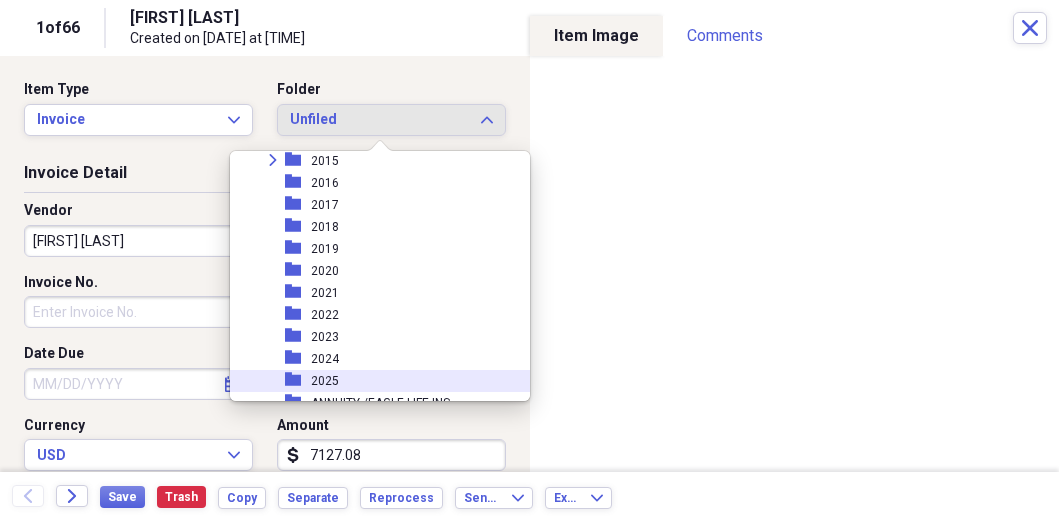 click on "2025" at bounding box center [325, 381] 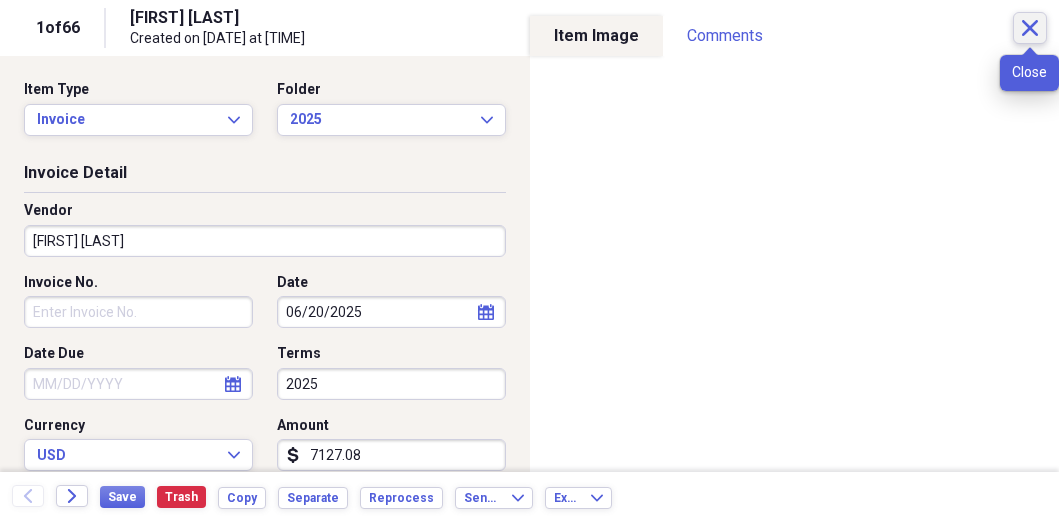 click 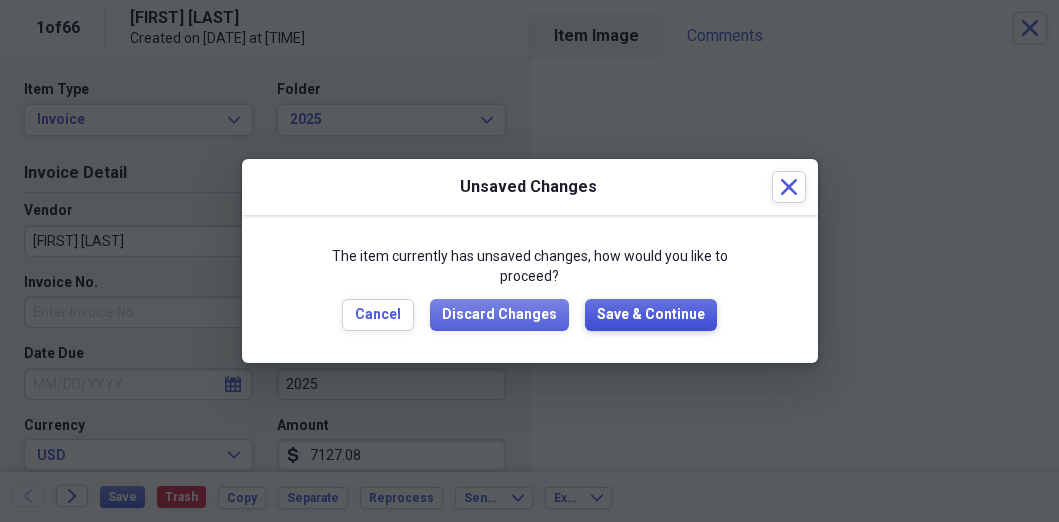 click on "Save & Continue" at bounding box center (651, 315) 